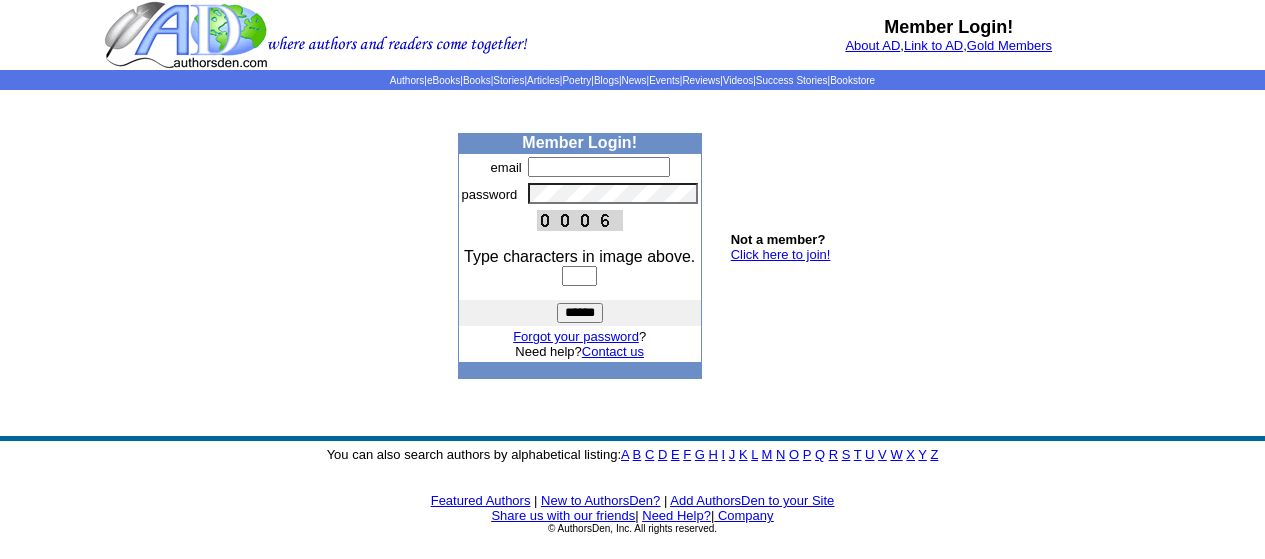 scroll, scrollTop: 0, scrollLeft: 0, axis: both 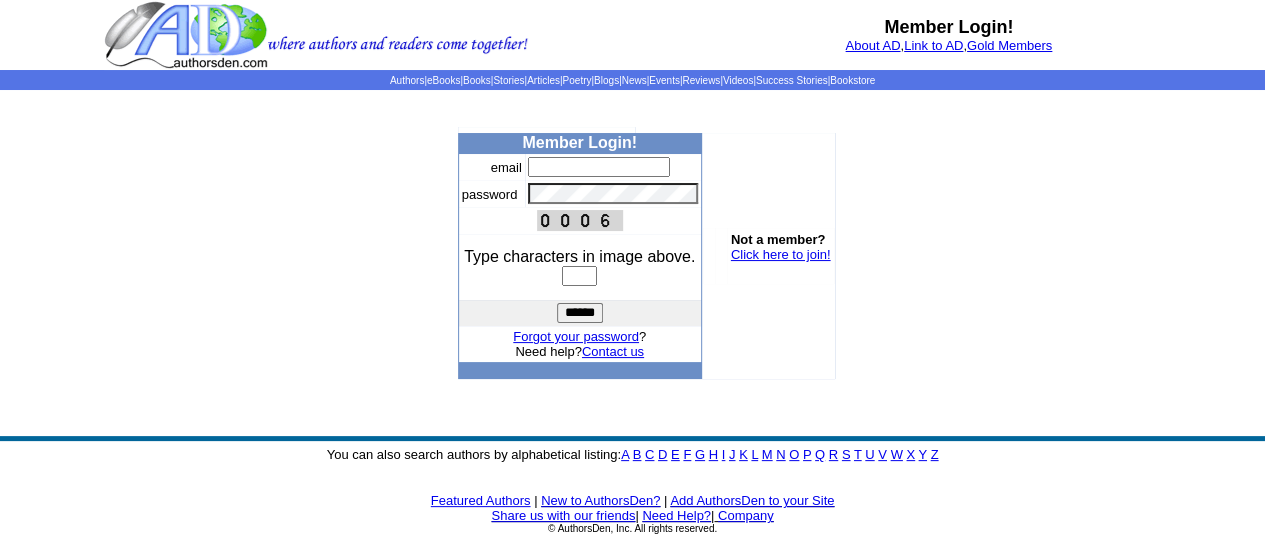 click at bounding box center (599, 167) 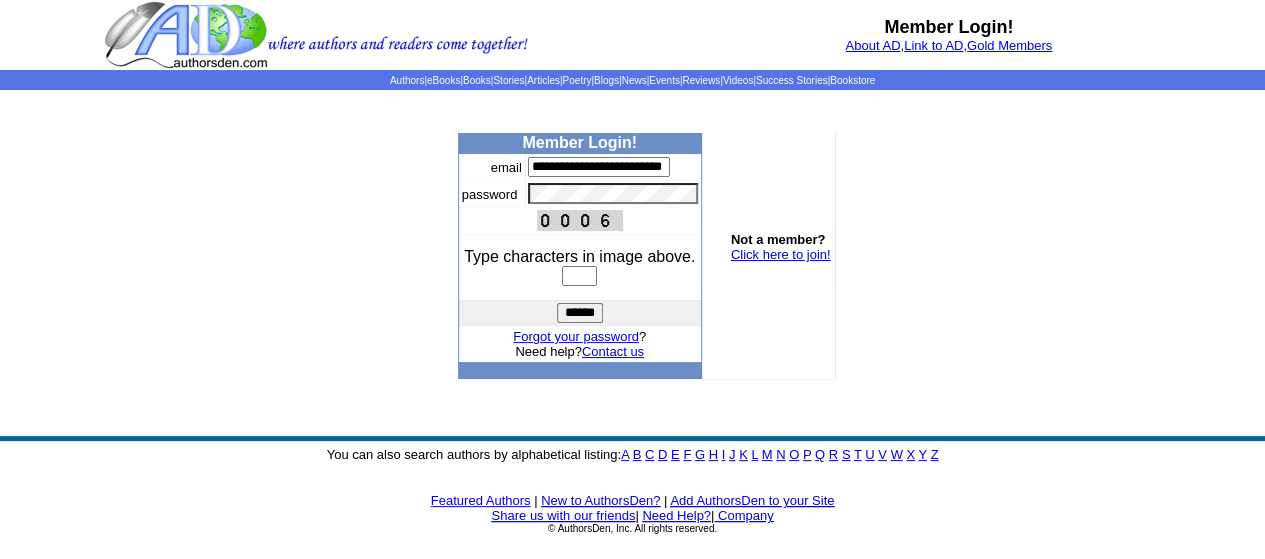 click at bounding box center [579, 276] 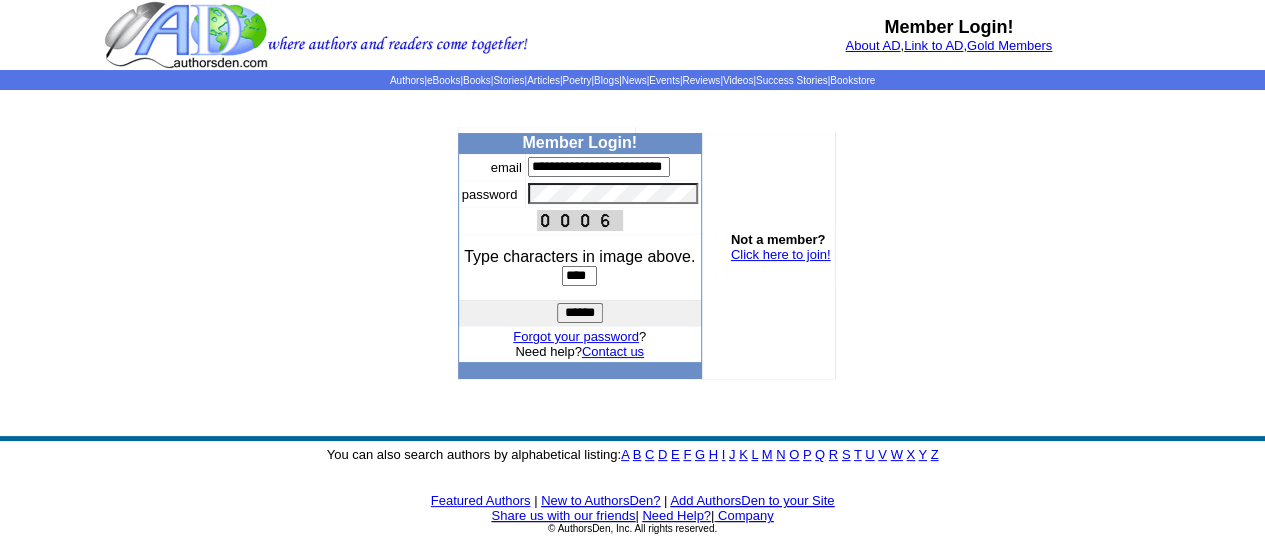 type on "****" 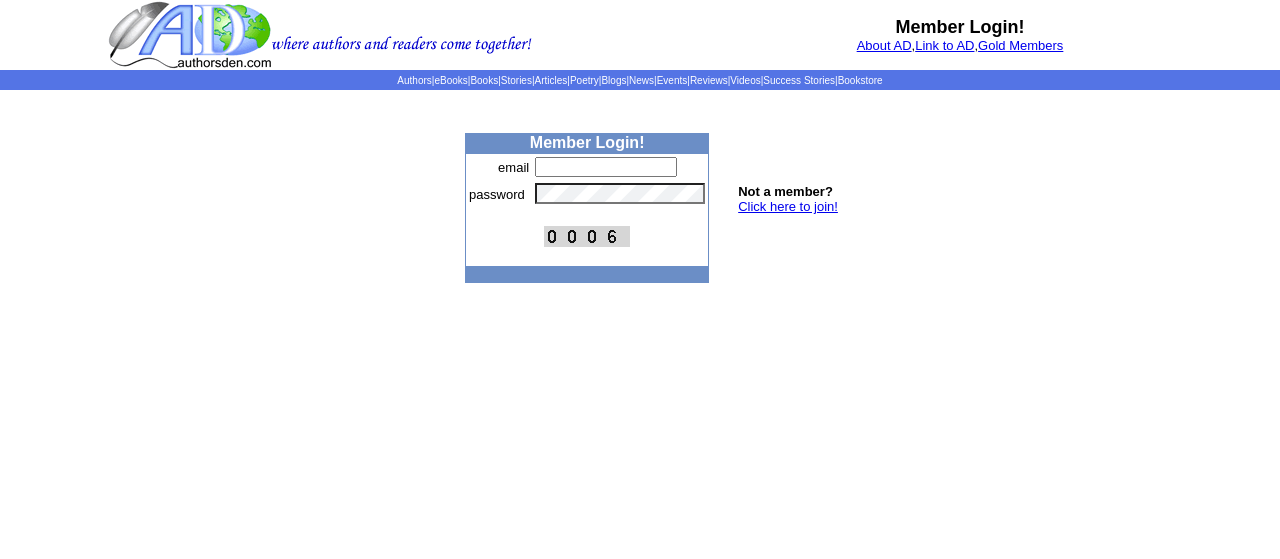 scroll, scrollTop: 0, scrollLeft: 0, axis: both 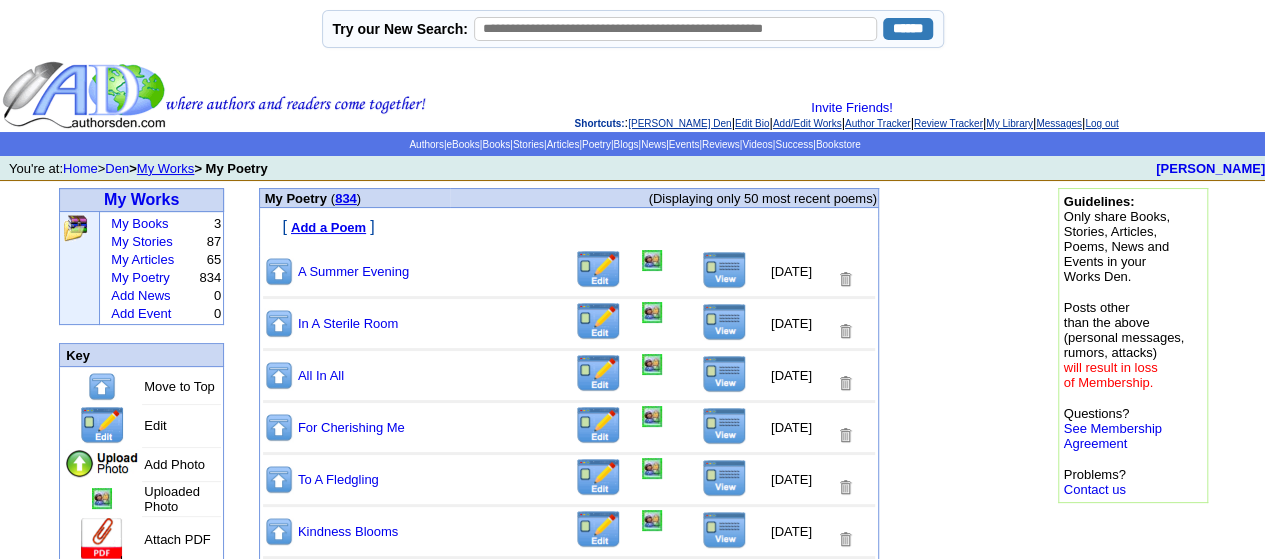 click on "Add a Poem" at bounding box center (328, 227) 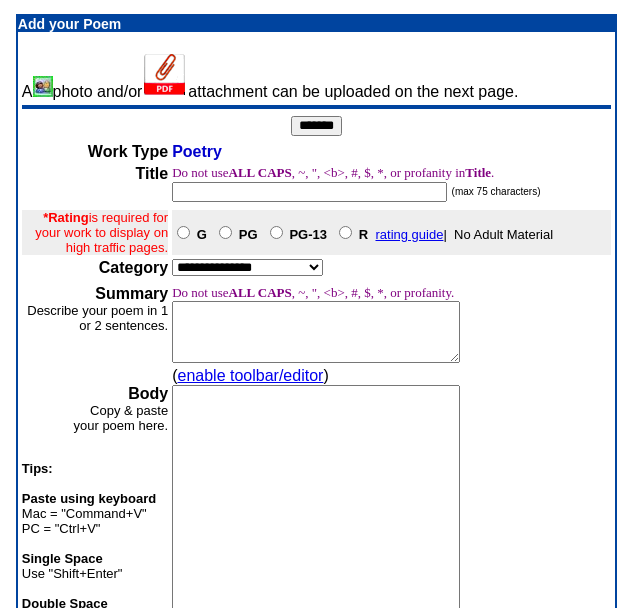 scroll, scrollTop: 0, scrollLeft: 0, axis: both 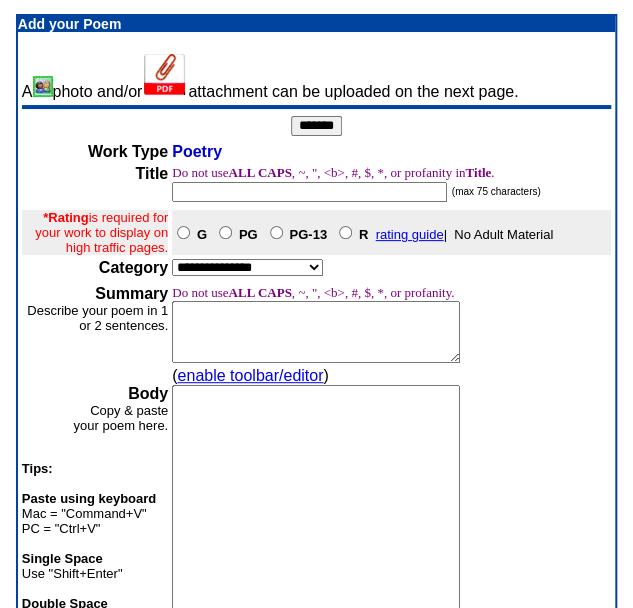 click at bounding box center [309, 192] 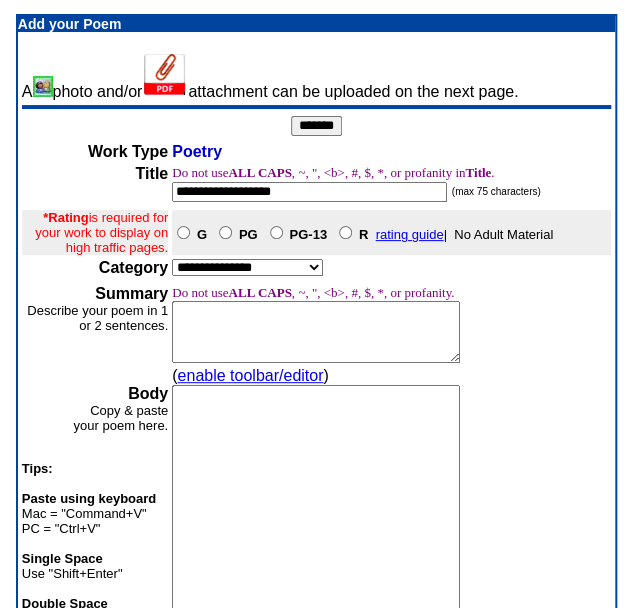 type on "**********" 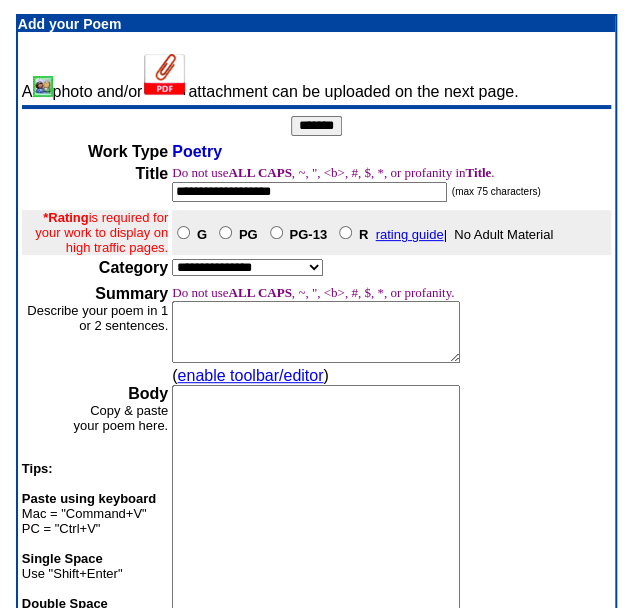 click on "**********" at bounding box center [247, 267] 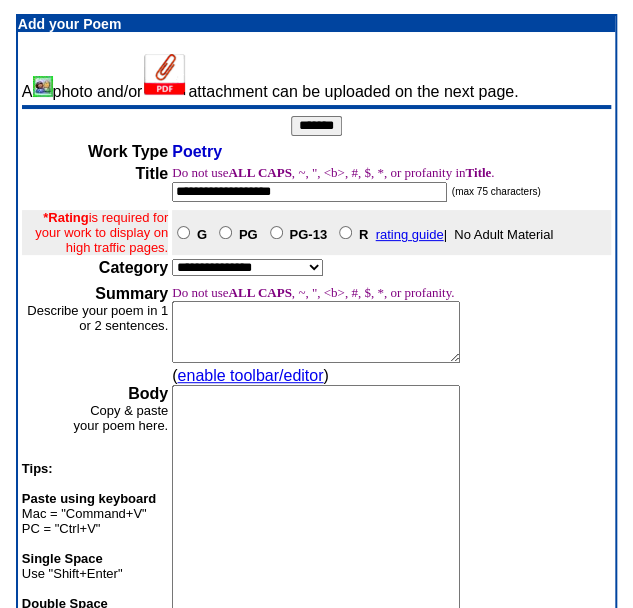 select on "**" 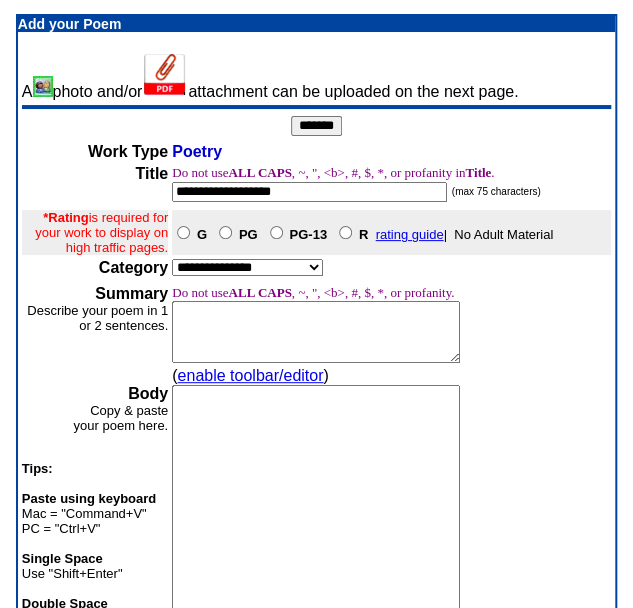 click on "**********" at bounding box center [247, 267] 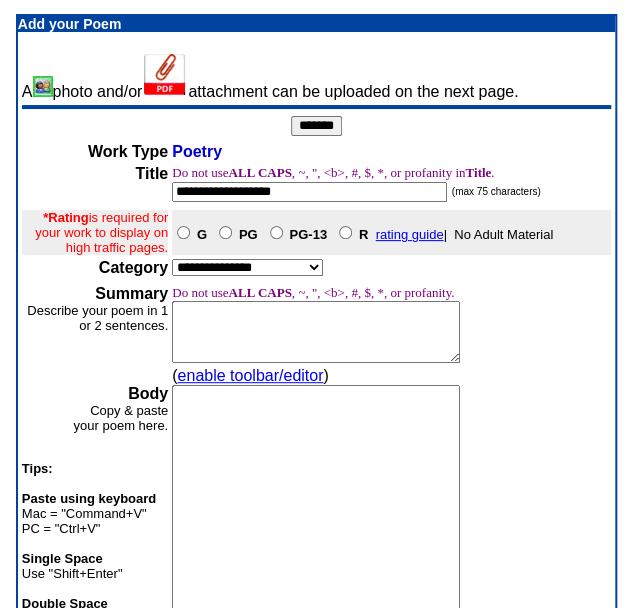 paste on "**********" 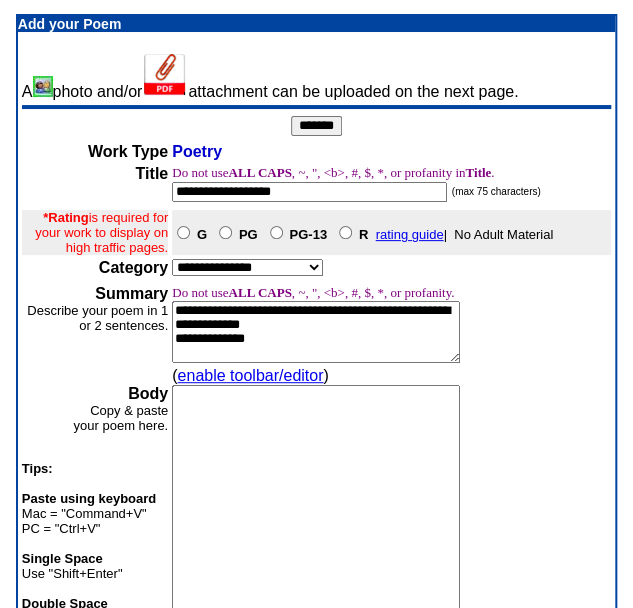 type on "**********" 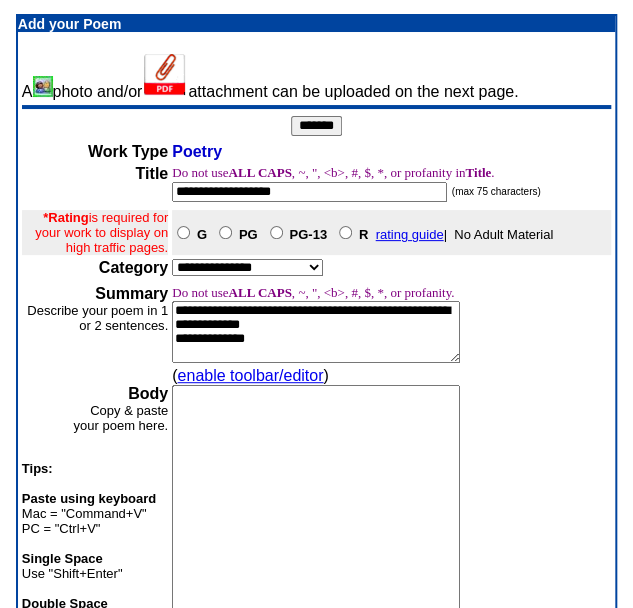 paste on "**********" 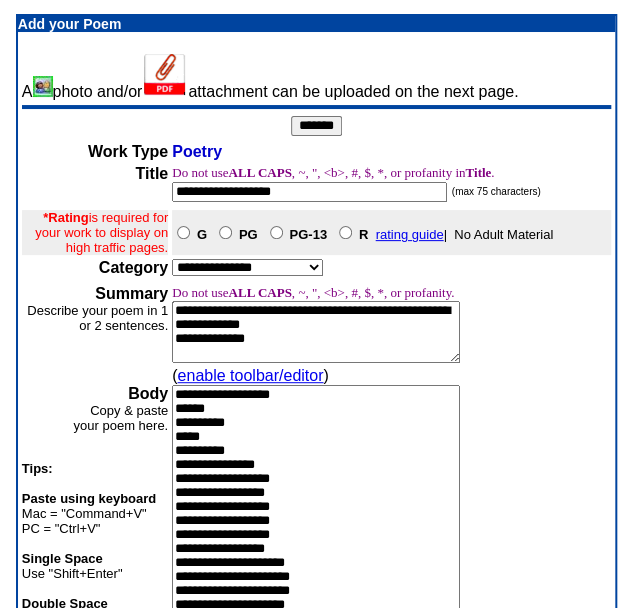 scroll, scrollTop: 96, scrollLeft: 0, axis: vertical 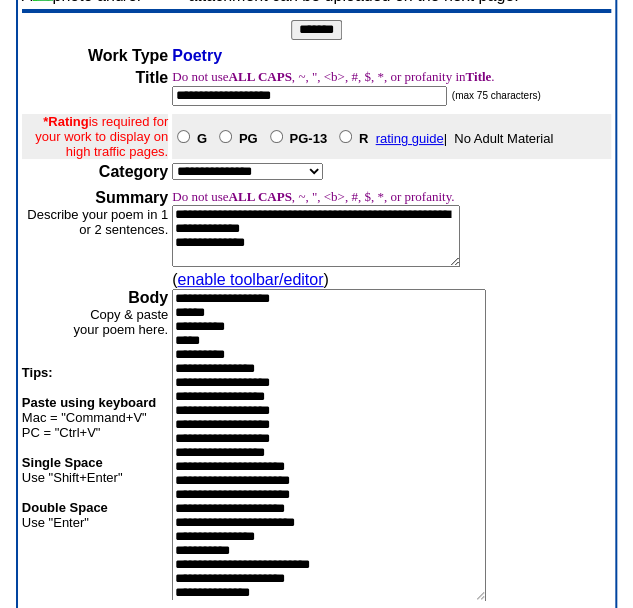type on "**********" 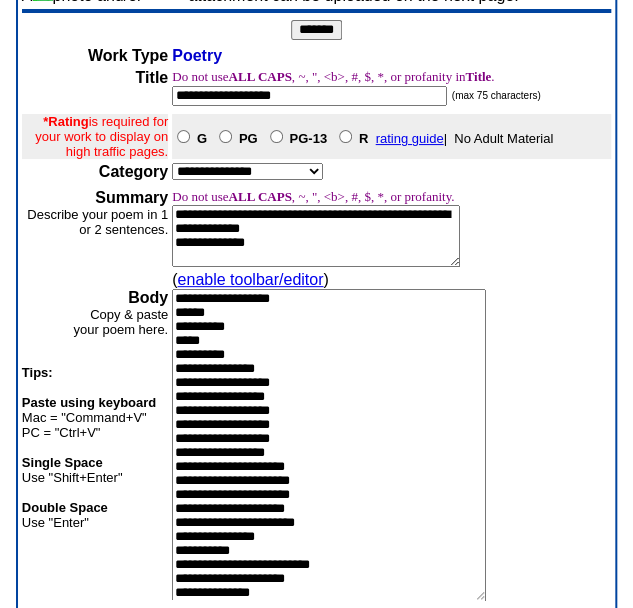 click on "**********" at bounding box center [316, 236] 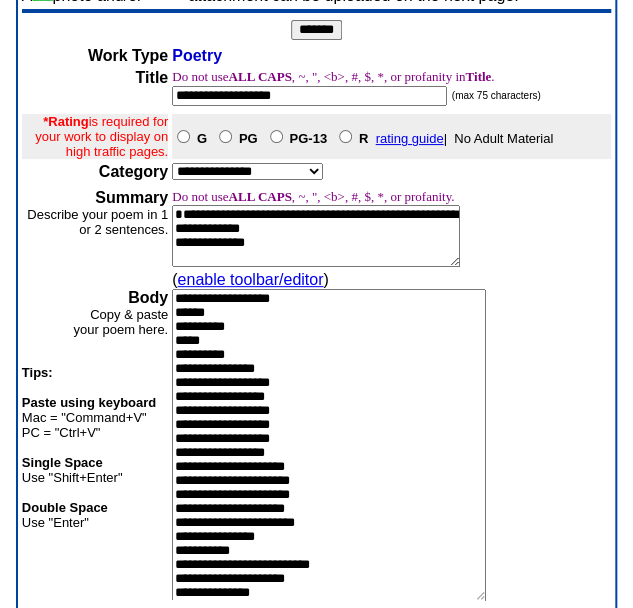 click on "**********" at bounding box center [316, 236] 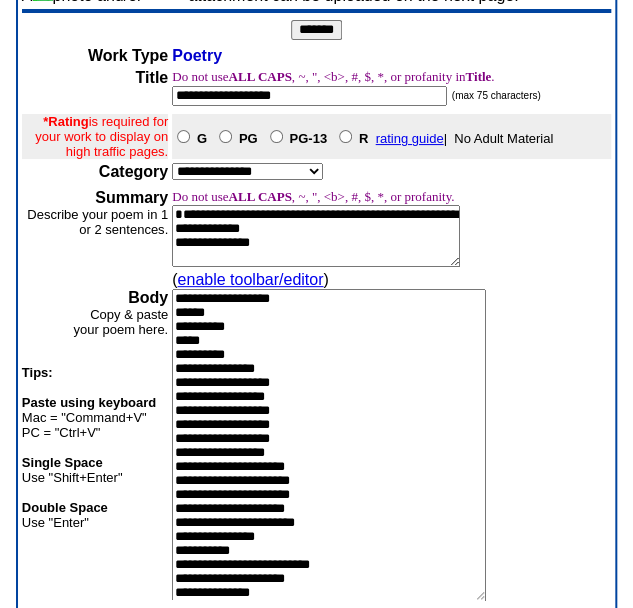 scroll, scrollTop: 13, scrollLeft: 0, axis: vertical 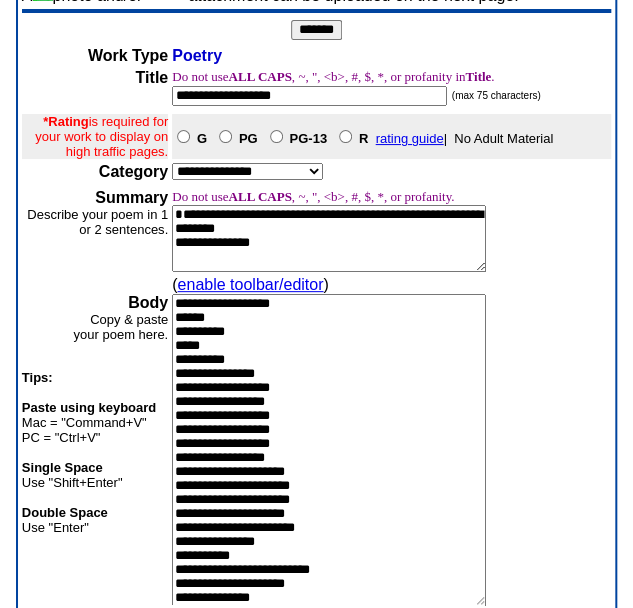 type on "**********" 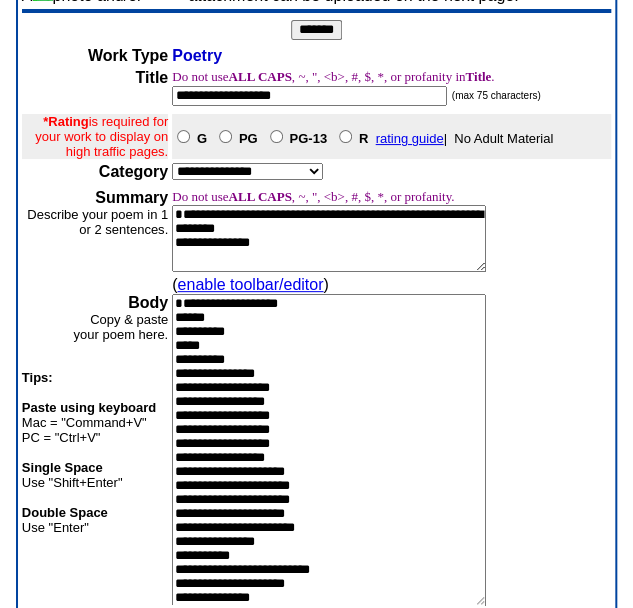 type on "**********" 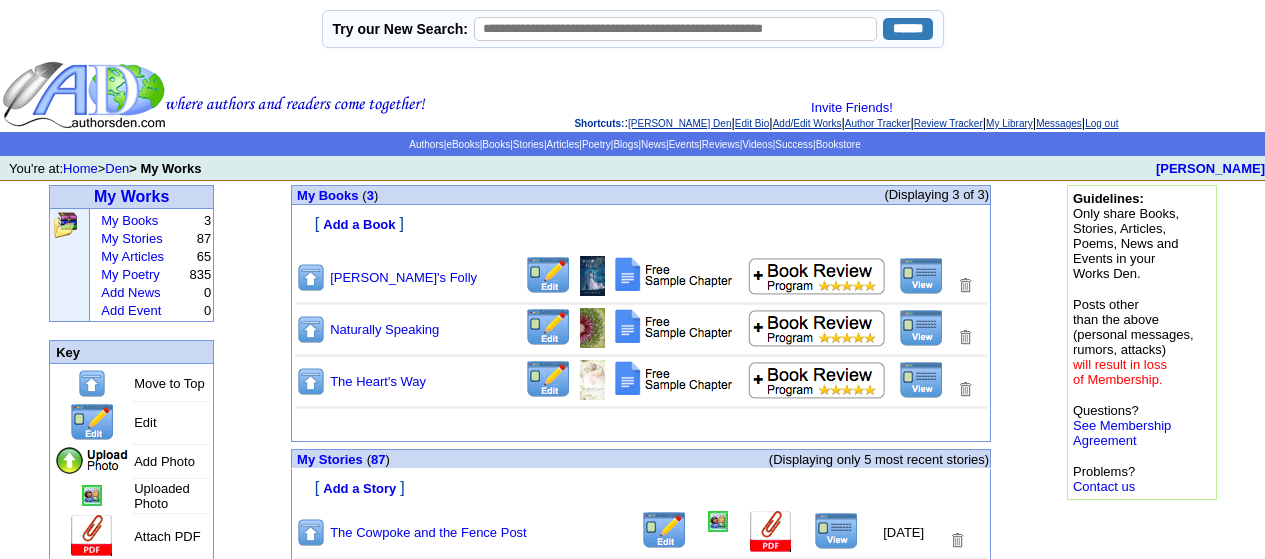 scroll, scrollTop: 0, scrollLeft: 0, axis: both 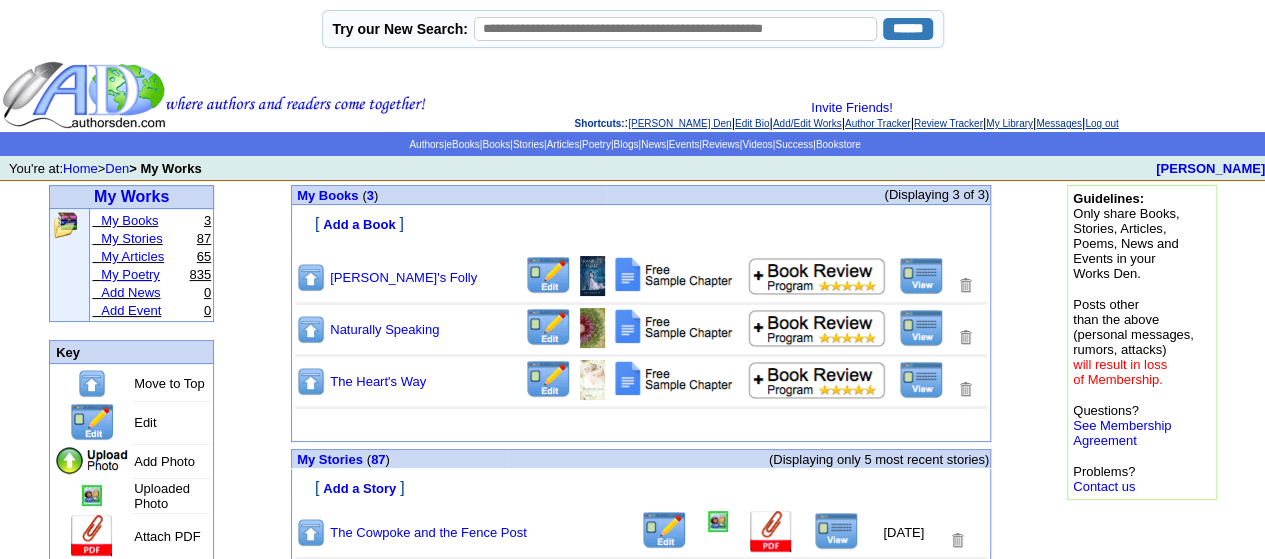click on "My Poetry" at bounding box center [130, 274] 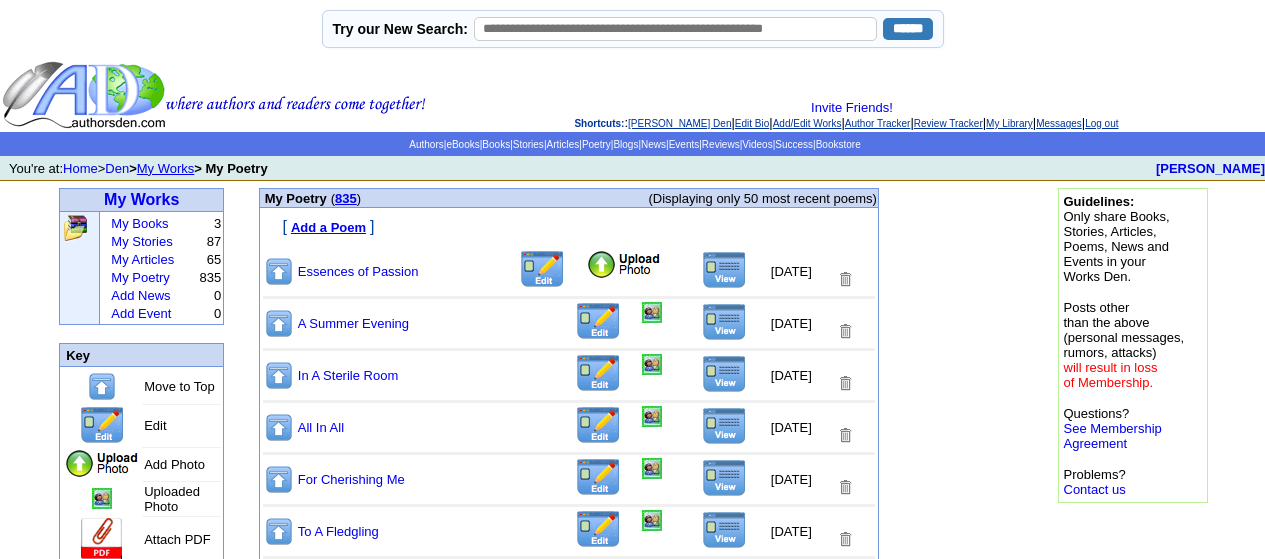 scroll, scrollTop: 0, scrollLeft: 0, axis: both 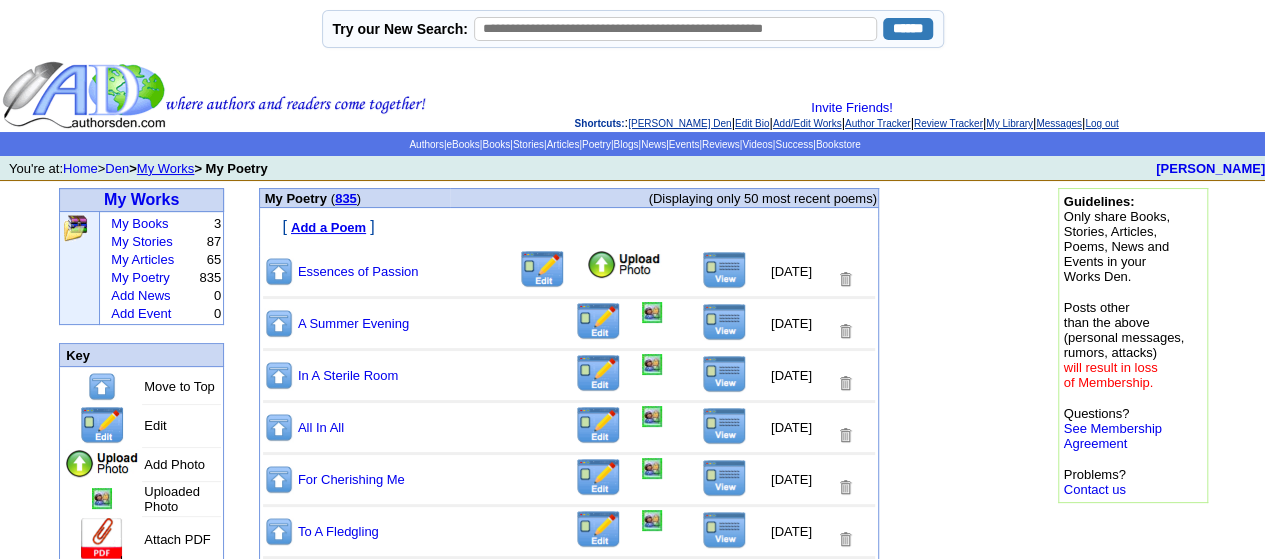 click at bounding box center (624, 265) 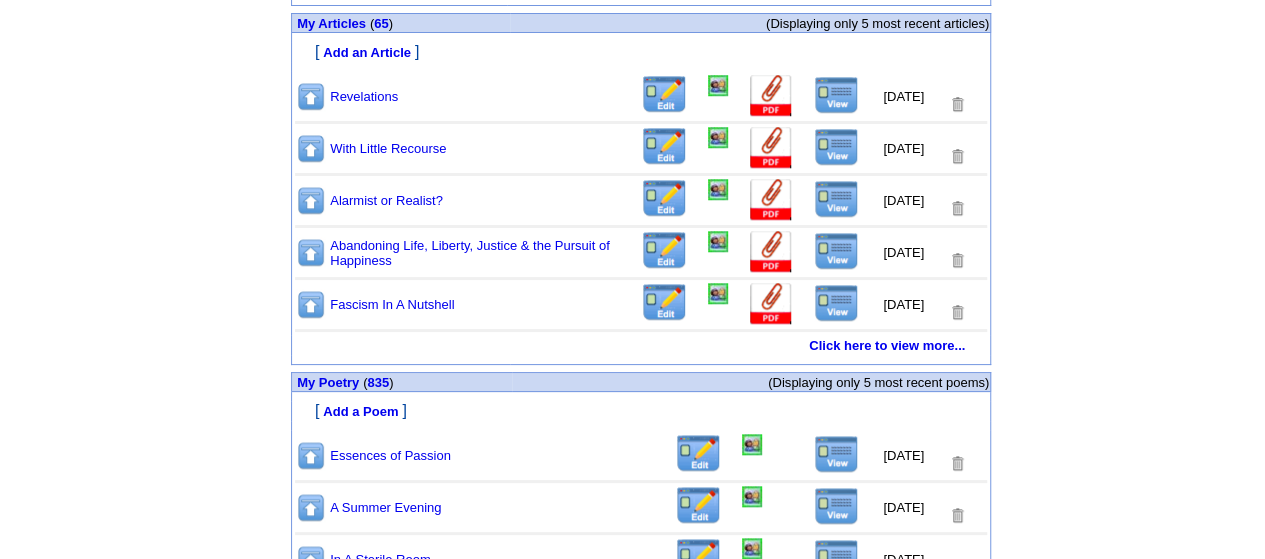 scroll, scrollTop: 1000, scrollLeft: 0, axis: vertical 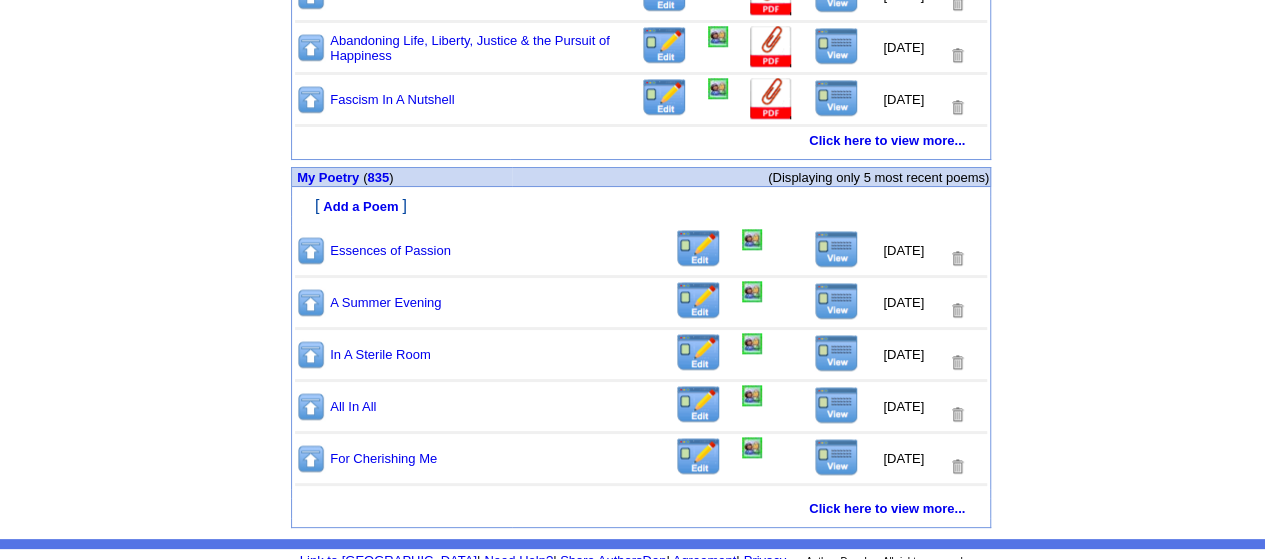 click at bounding box center [836, 249] 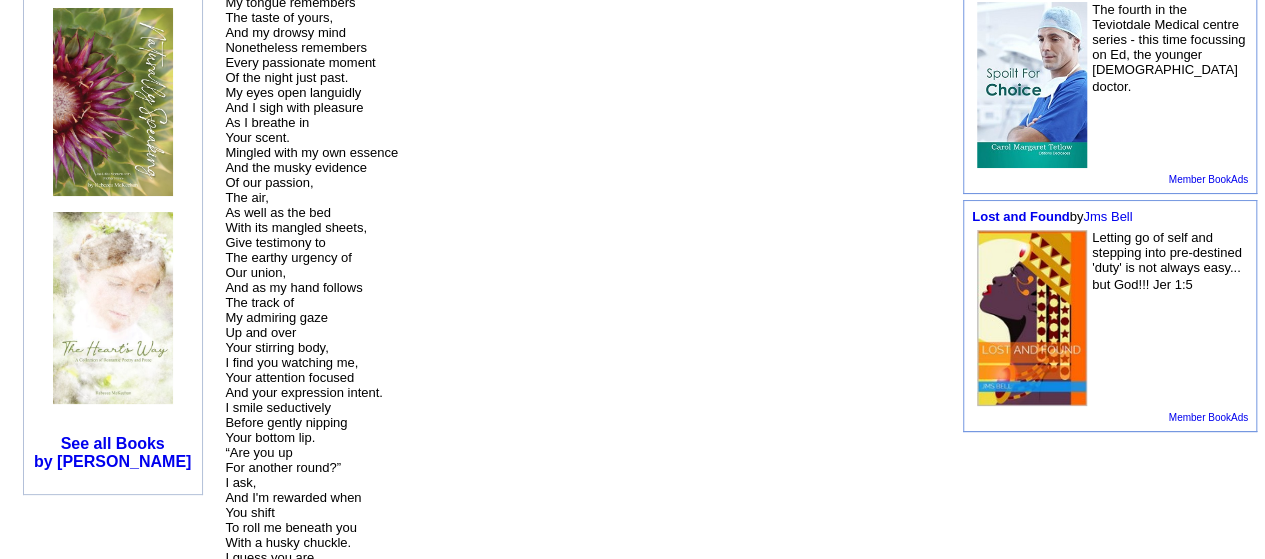 scroll, scrollTop: 1200, scrollLeft: 0, axis: vertical 